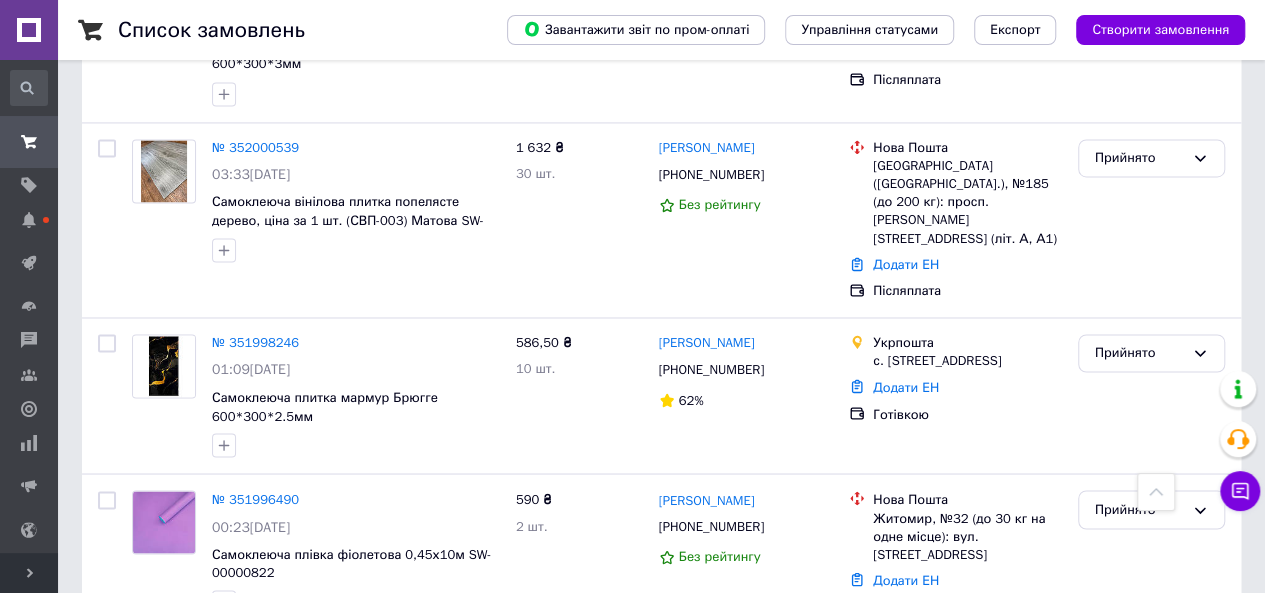 scroll, scrollTop: 5300, scrollLeft: 0, axis: vertical 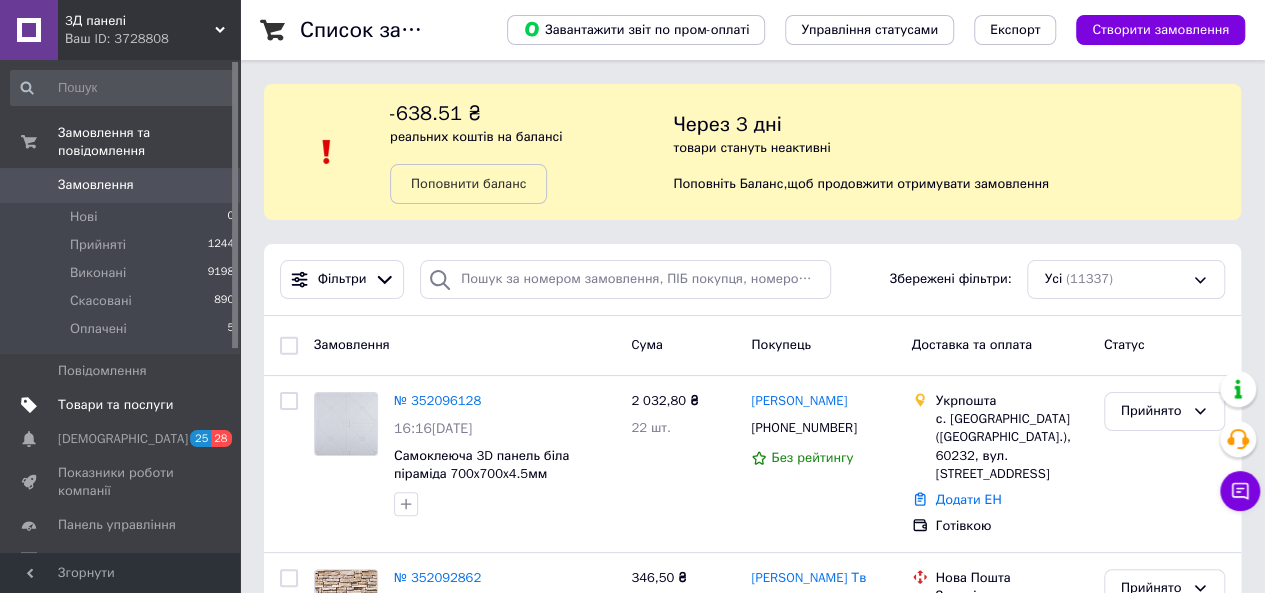click on "Товари та послуги" at bounding box center (115, 405) 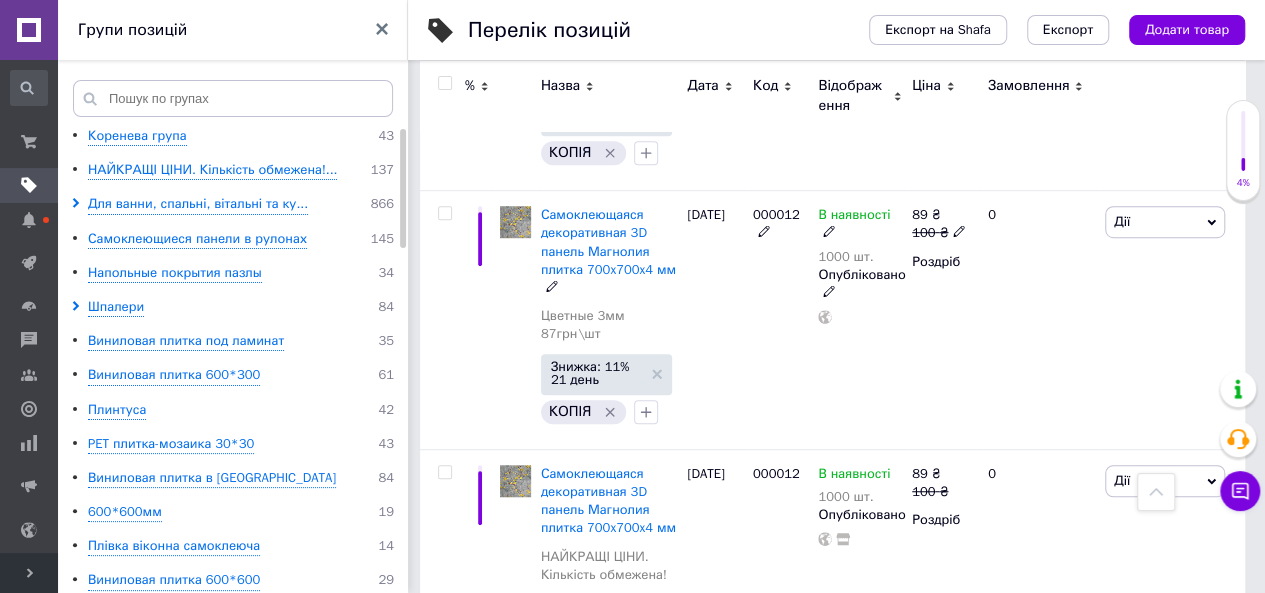 scroll, scrollTop: 200, scrollLeft: 0, axis: vertical 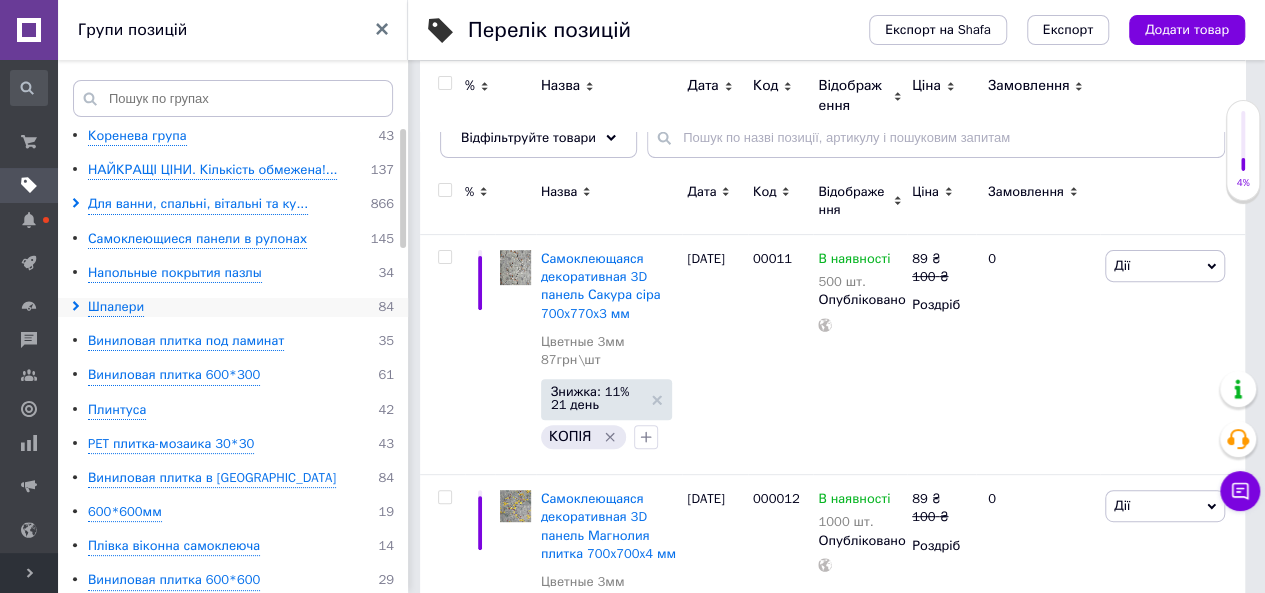 click 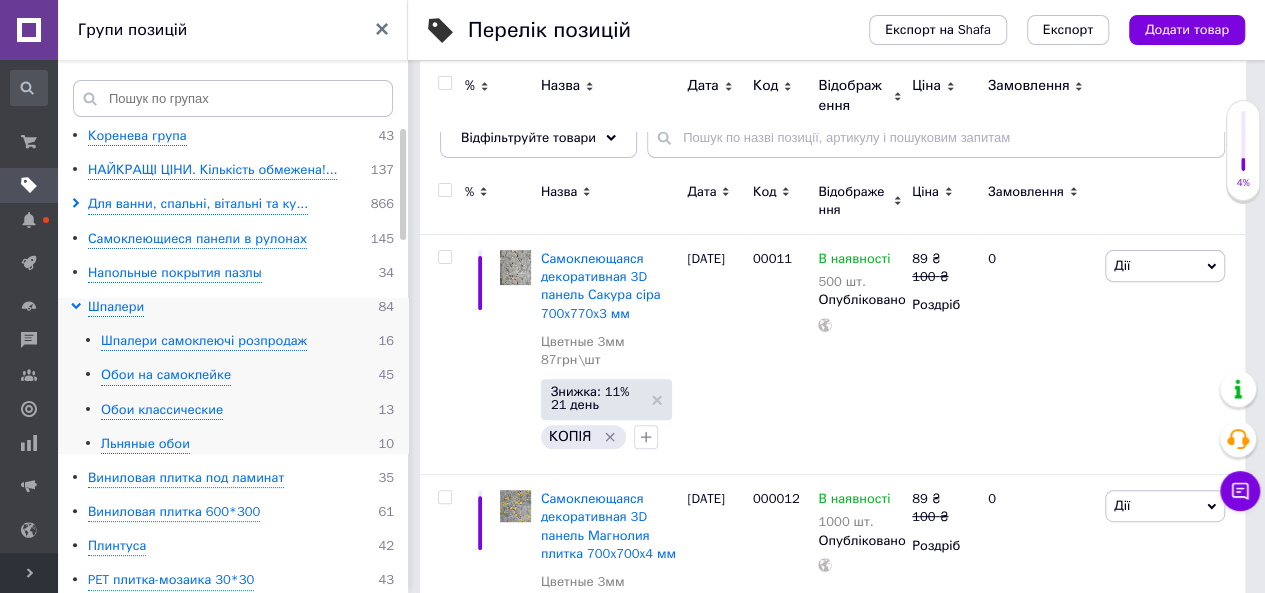 click 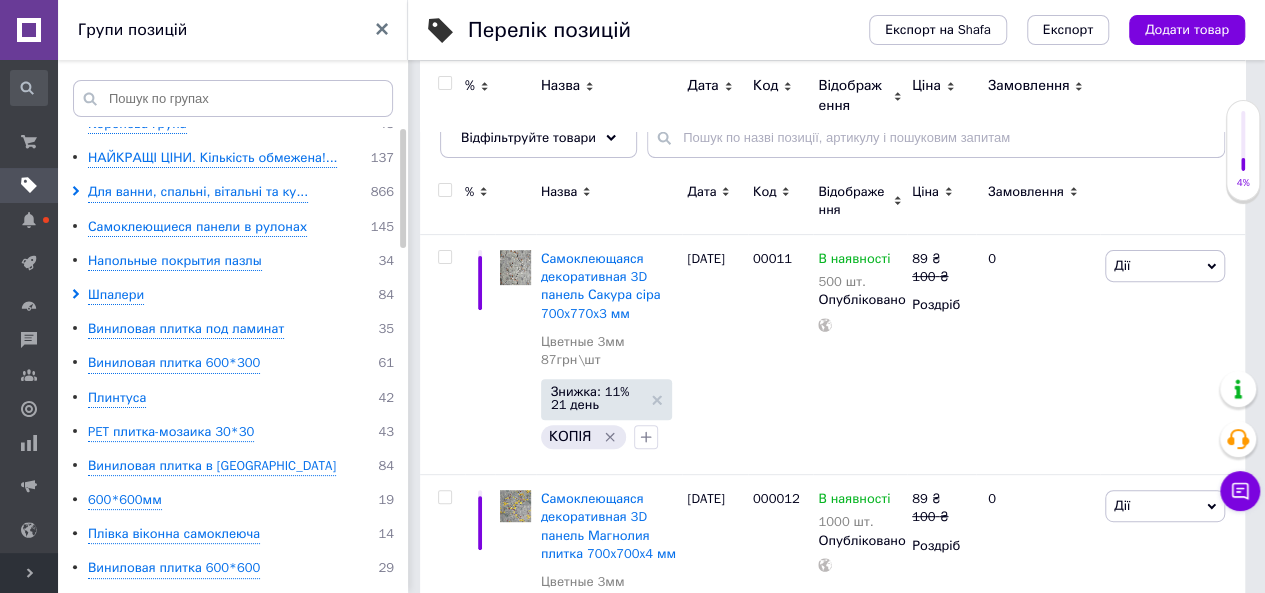 scroll, scrollTop: 0, scrollLeft: 0, axis: both 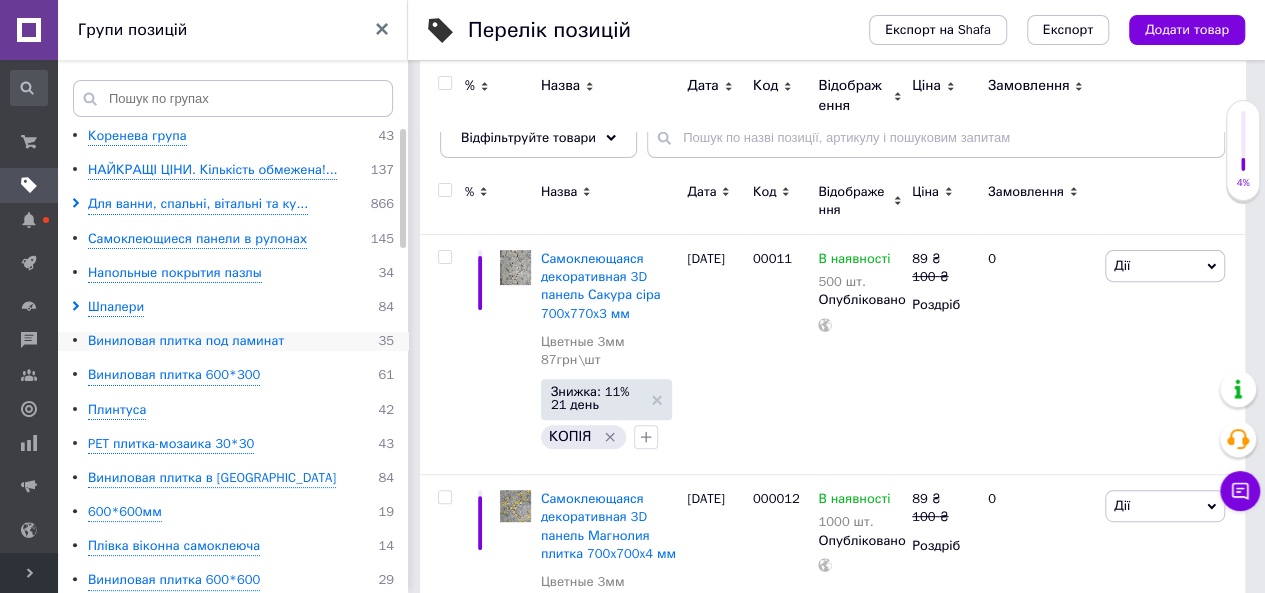 click on "Виниловая плитка под ламинат" at bounding box center (186, 341) 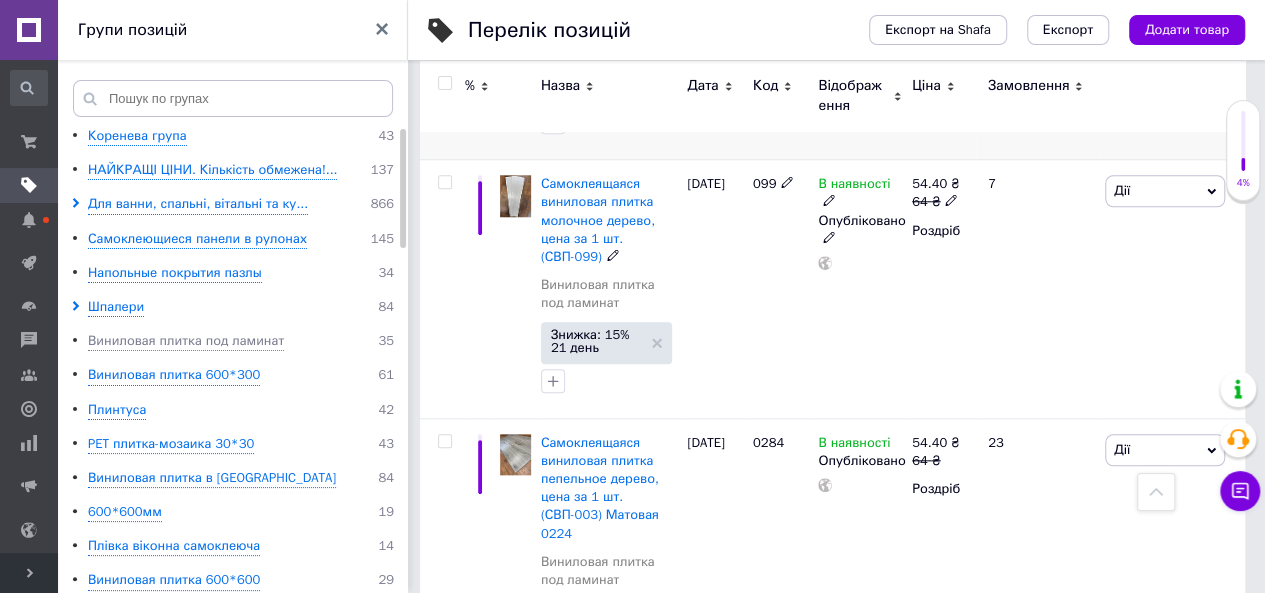 scroll, scrollTop: 900, scrollLeft: 0, axis: vertical 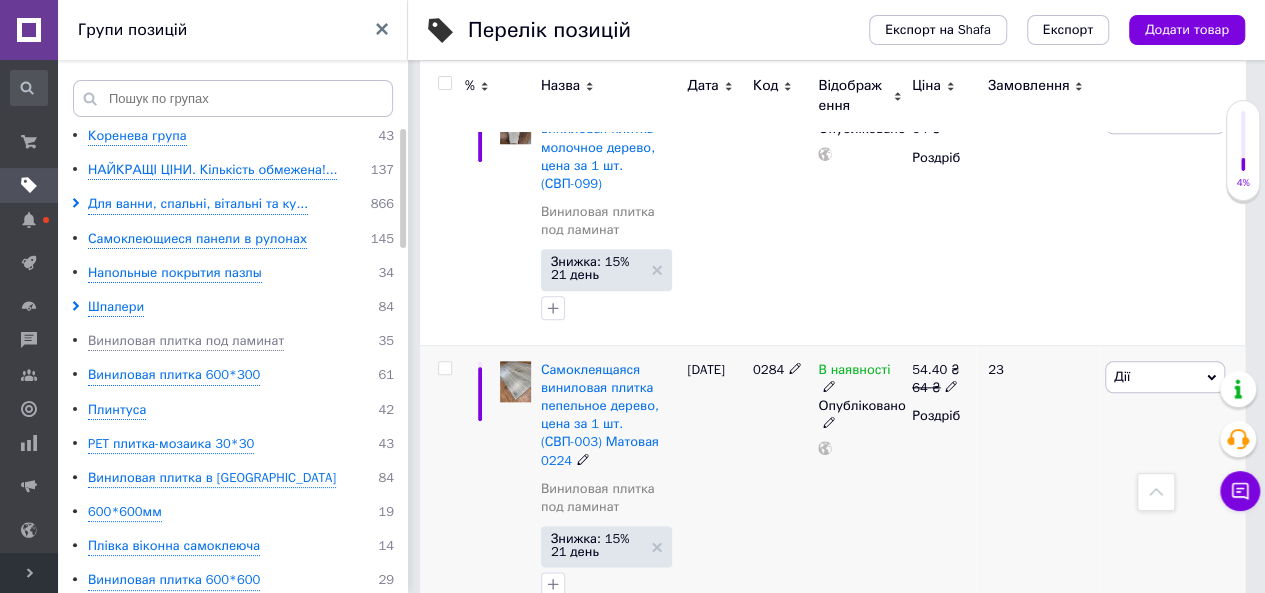 click 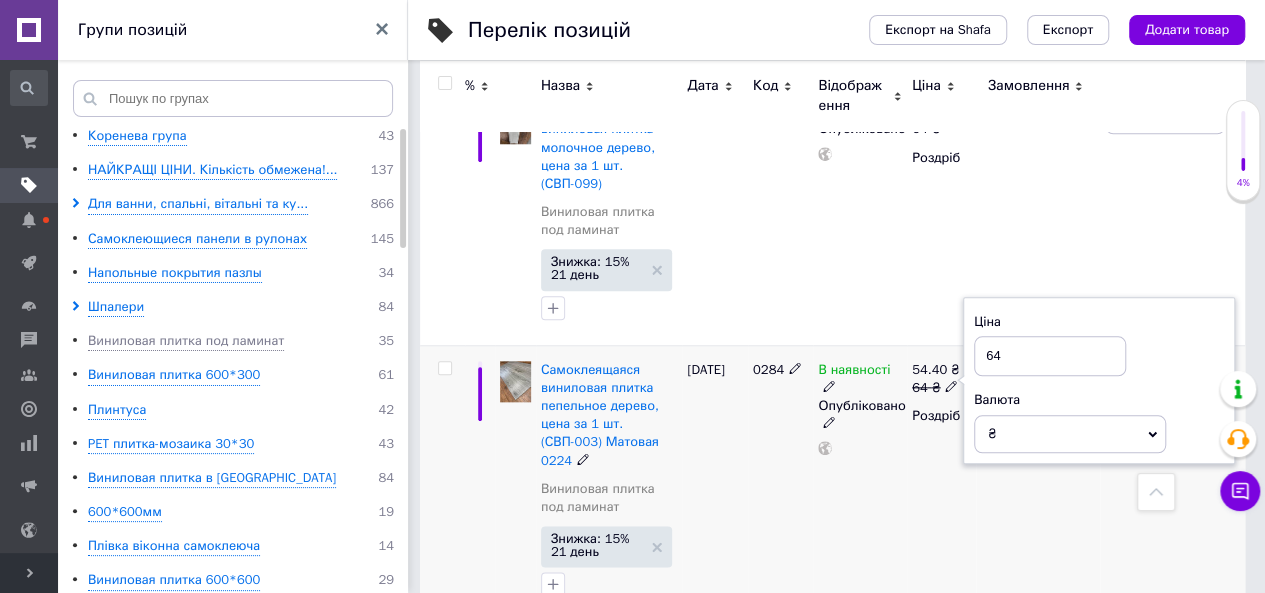 type on "6" 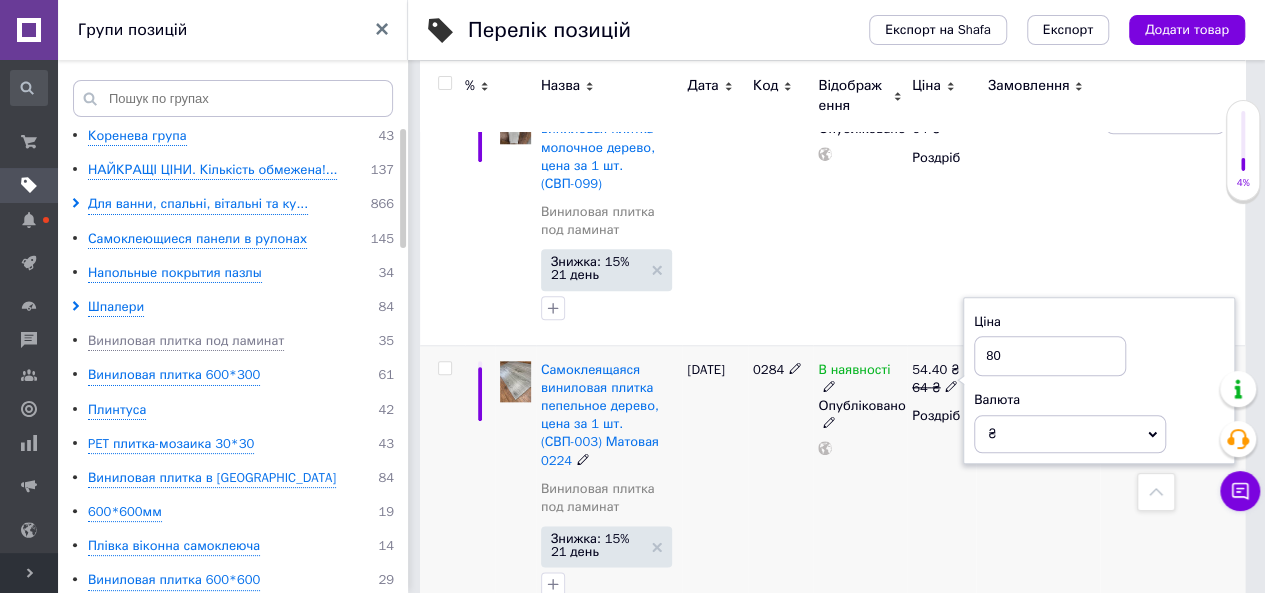type on "80" 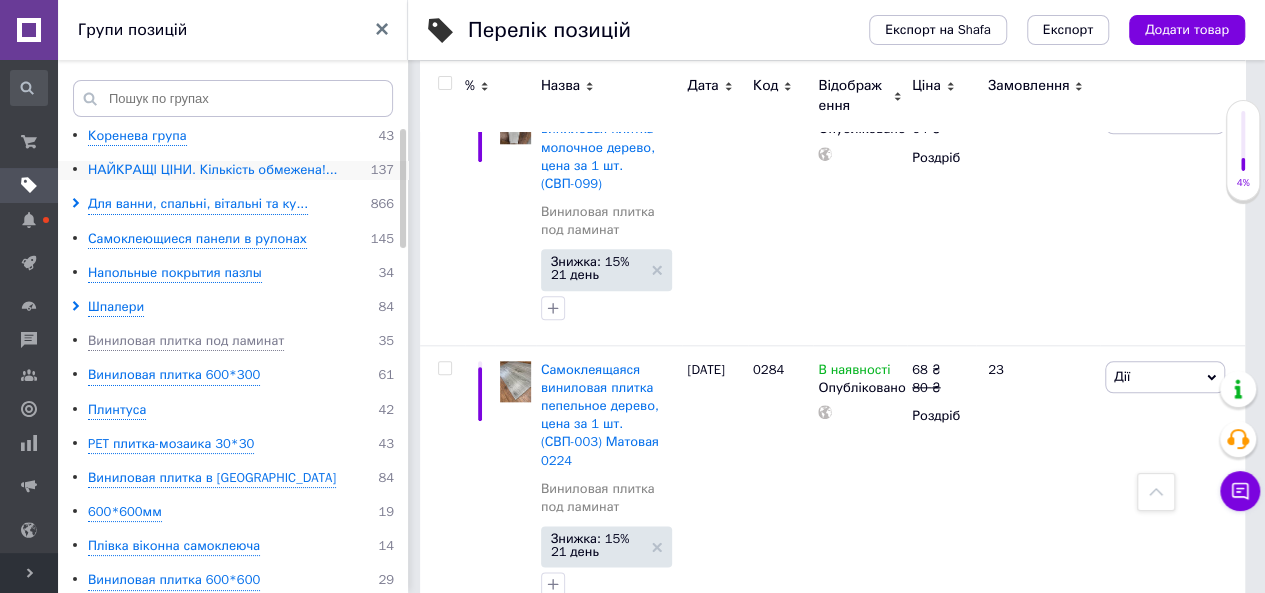 click on "НАЙКРАЩІ ЦІНИ. Кількість обмежена!..." at bounding box center [212, 170] 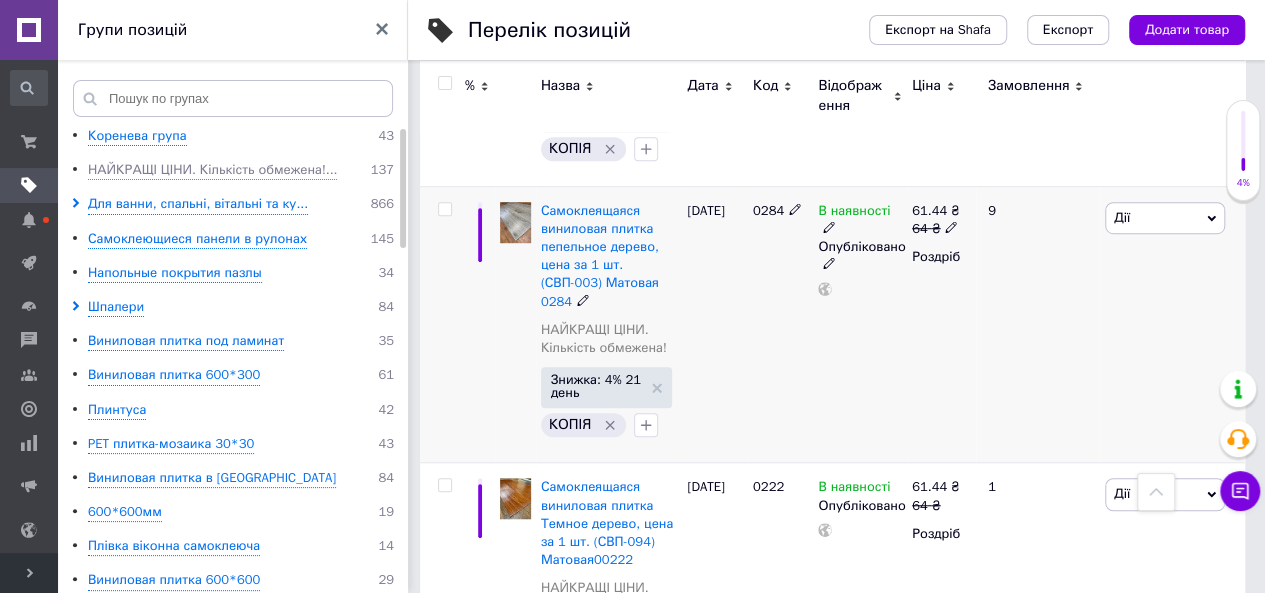 scroll, scrollTop: 500, scrollLeft: 0, axis: vertical 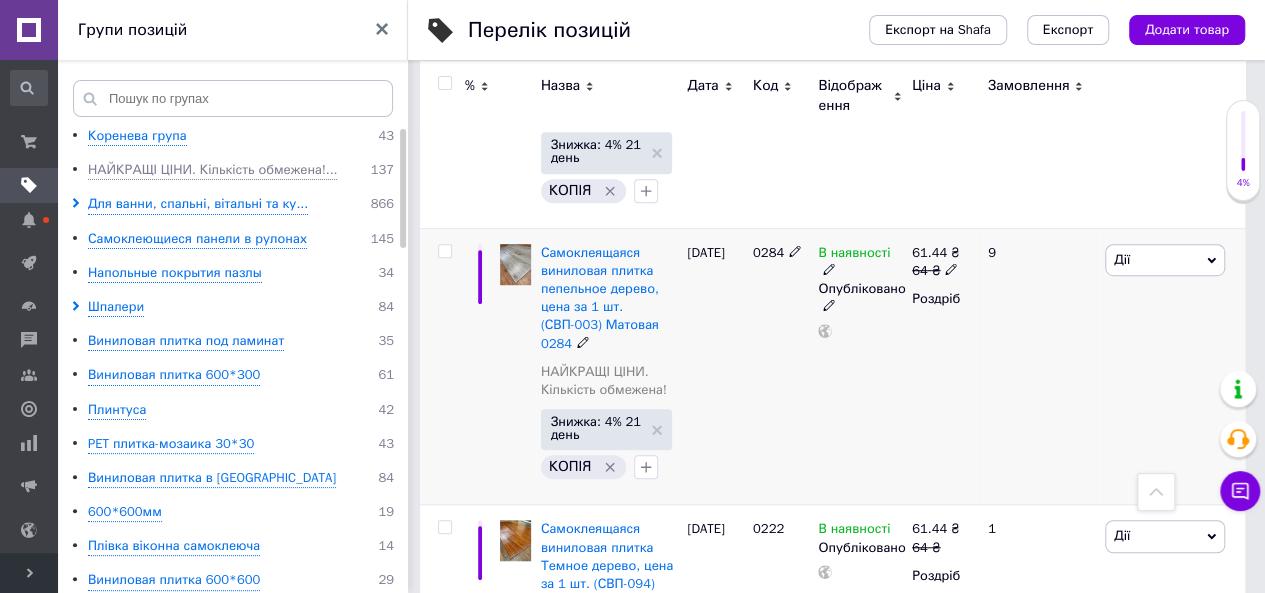 click at bounding box center (951, 268) 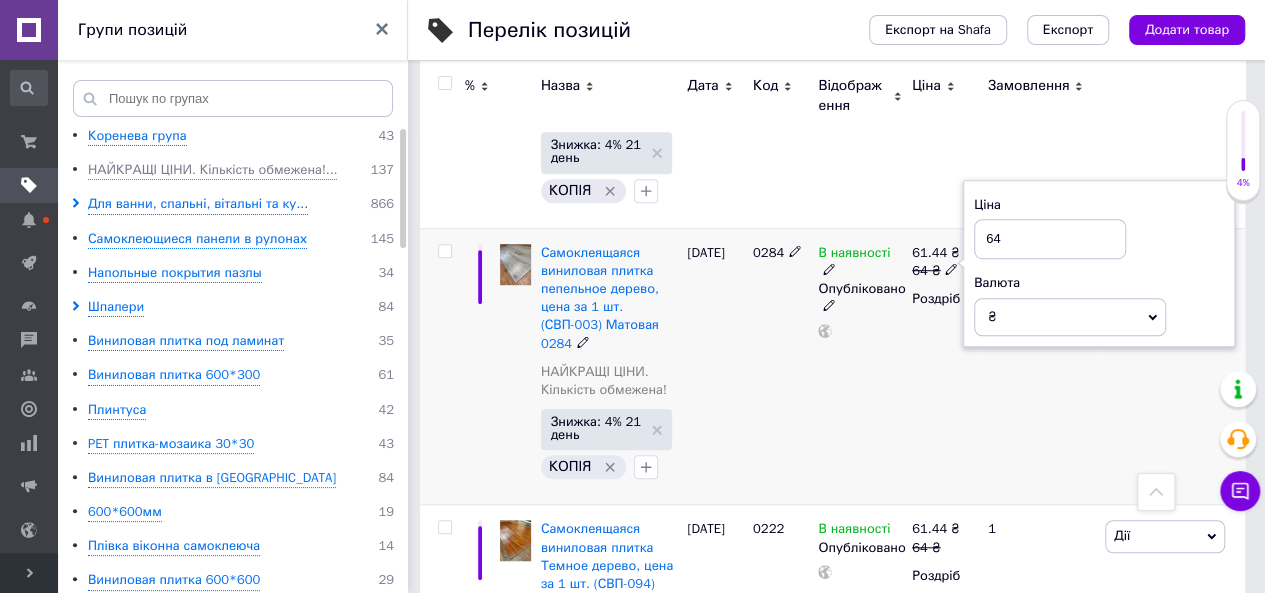type on "6" 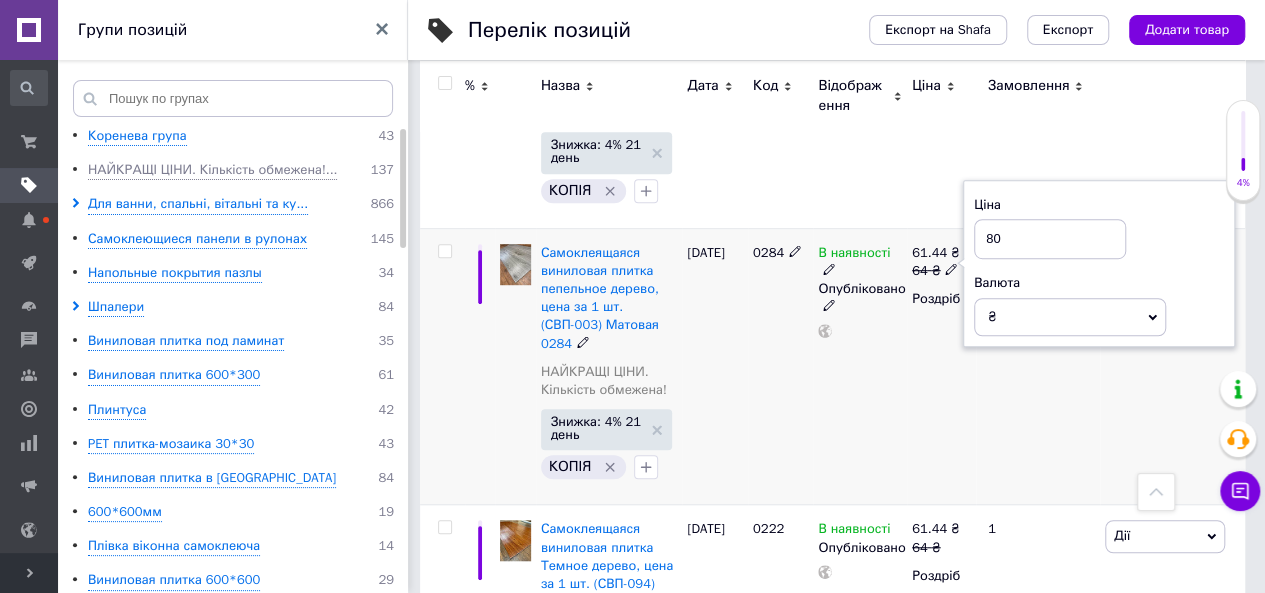type on "80" 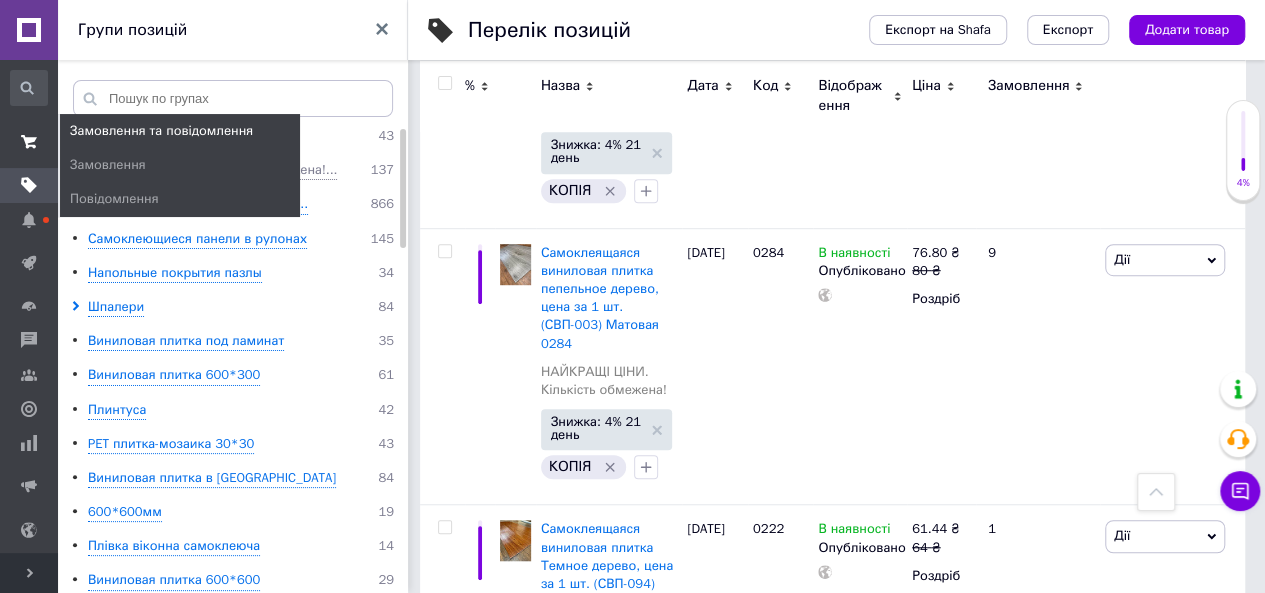 click at bounding box center [29, 142] 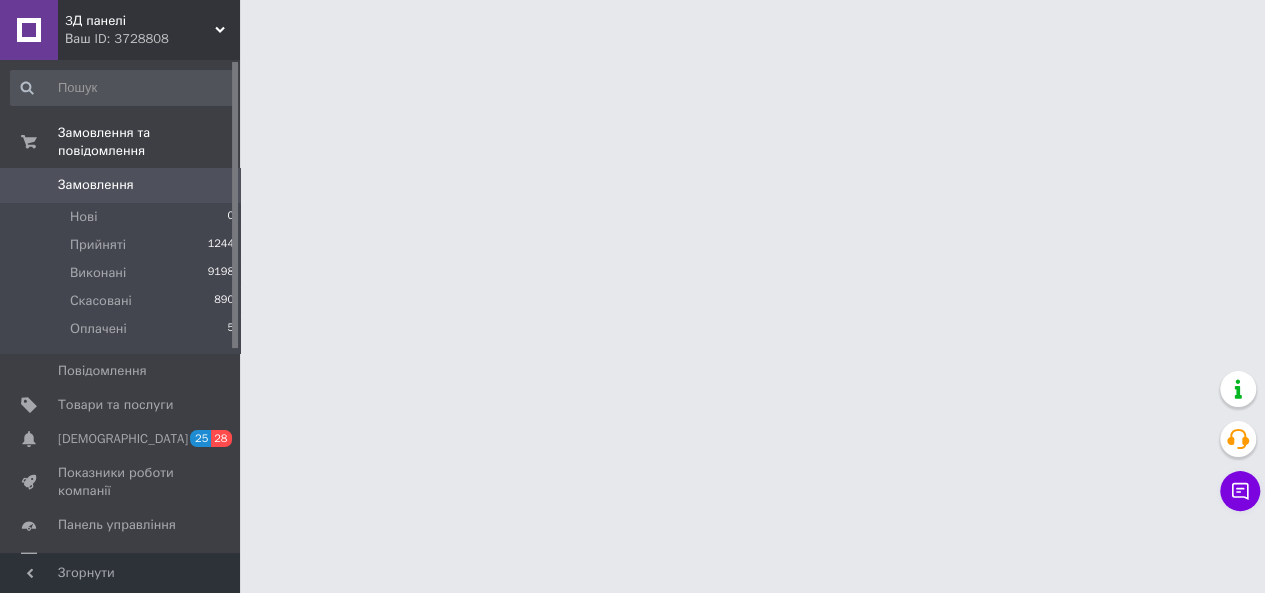 scroll, scrollTop: 0, scrollLeft: 0, axis: both 